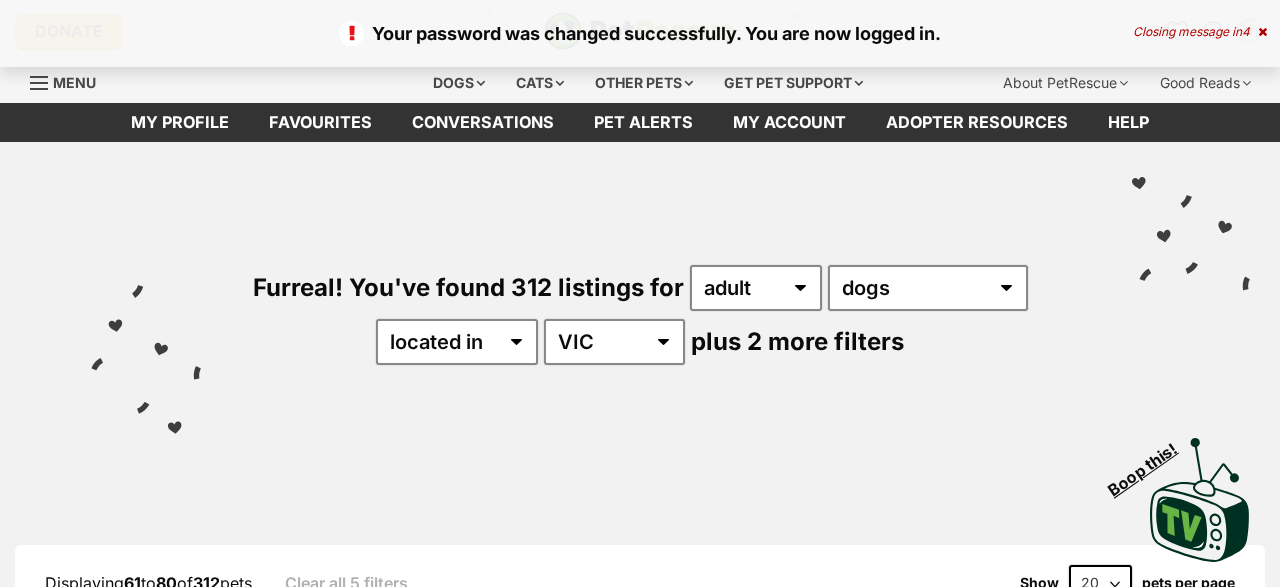 scroll, scrollTop: 0, scrollLeft: 0, axis: both 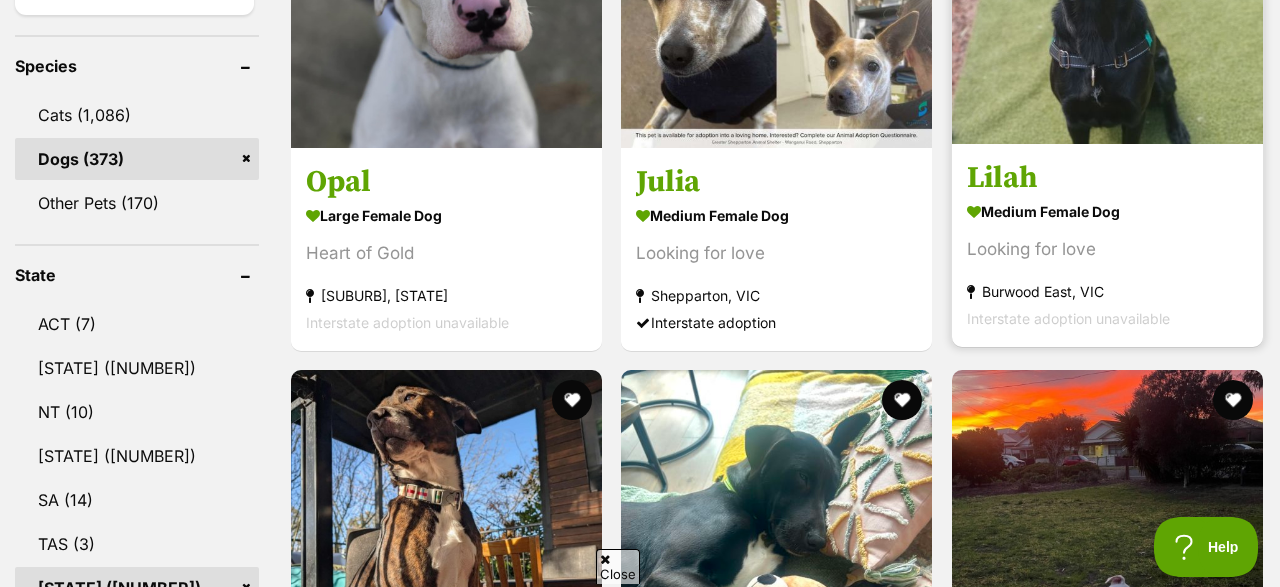 click at bounding box center [1107, -12] 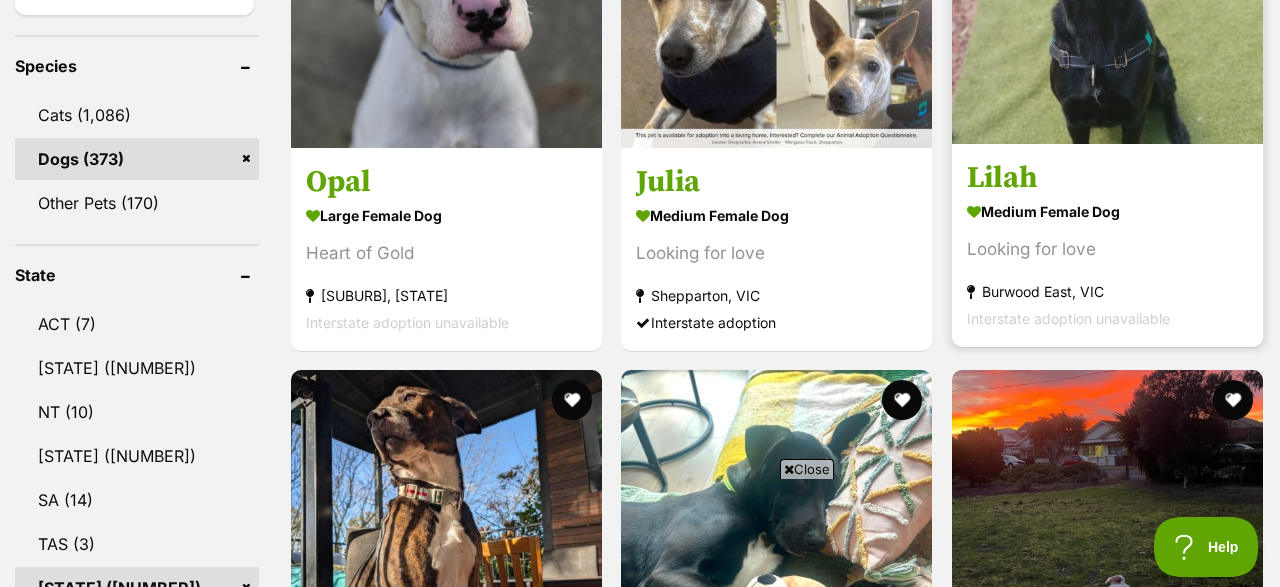 click at bounding box center [1107, -12] 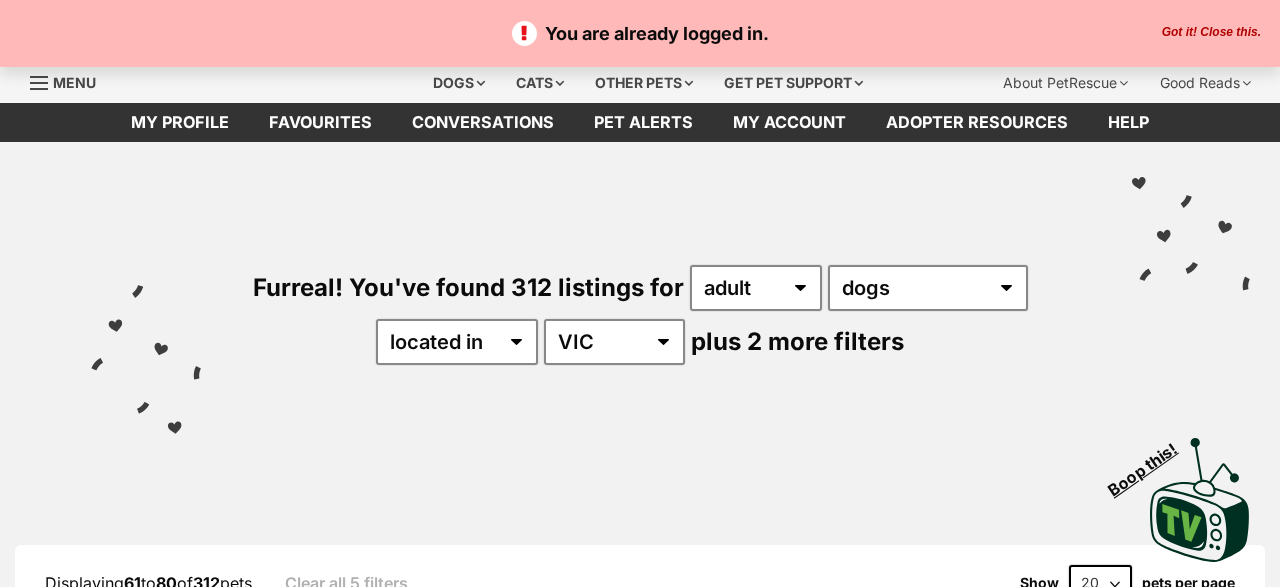 scroll, scrollTop: 0, scrollLeft: 0, axis: both 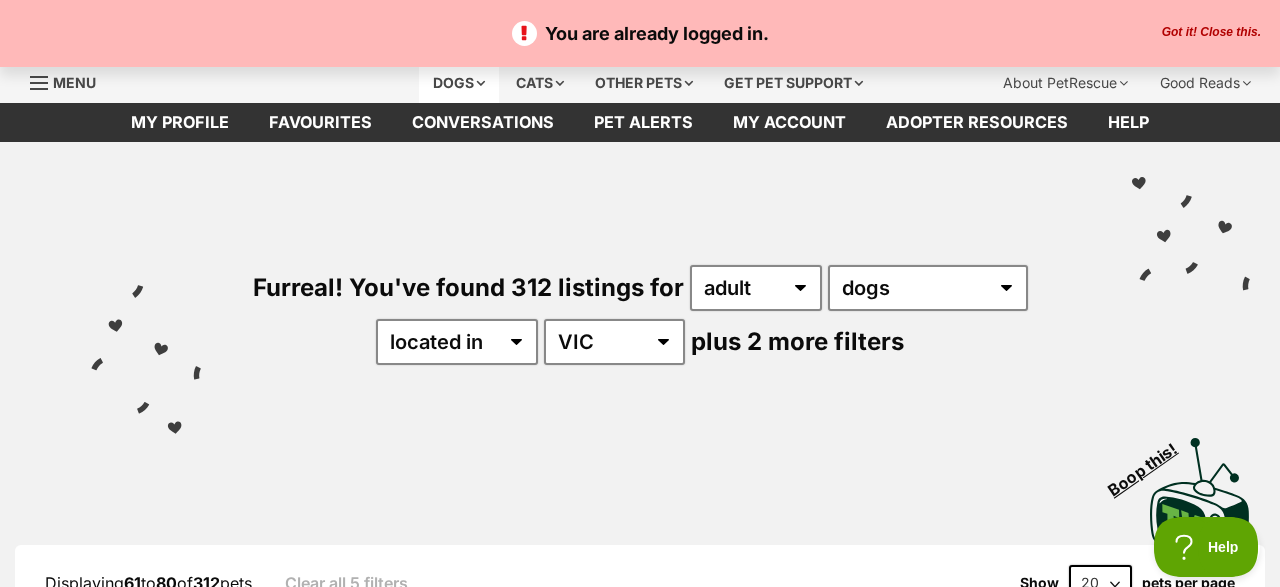 click on "Dogs" at bounding box center (459, 83) 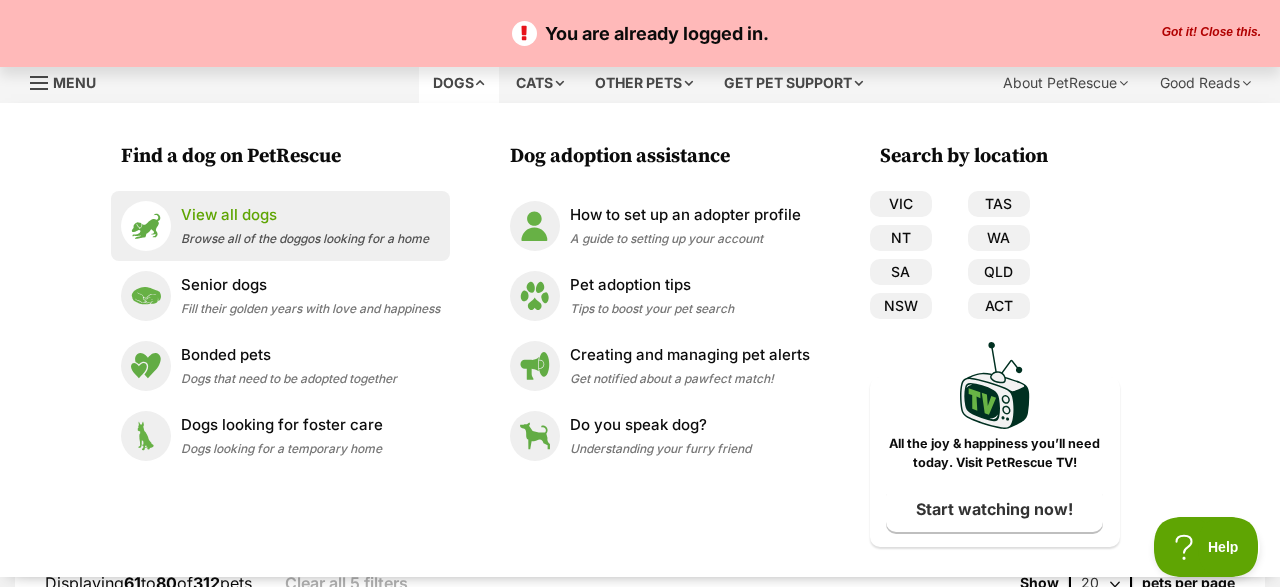 click on "View all dogs" at bounding box center (305, 215) 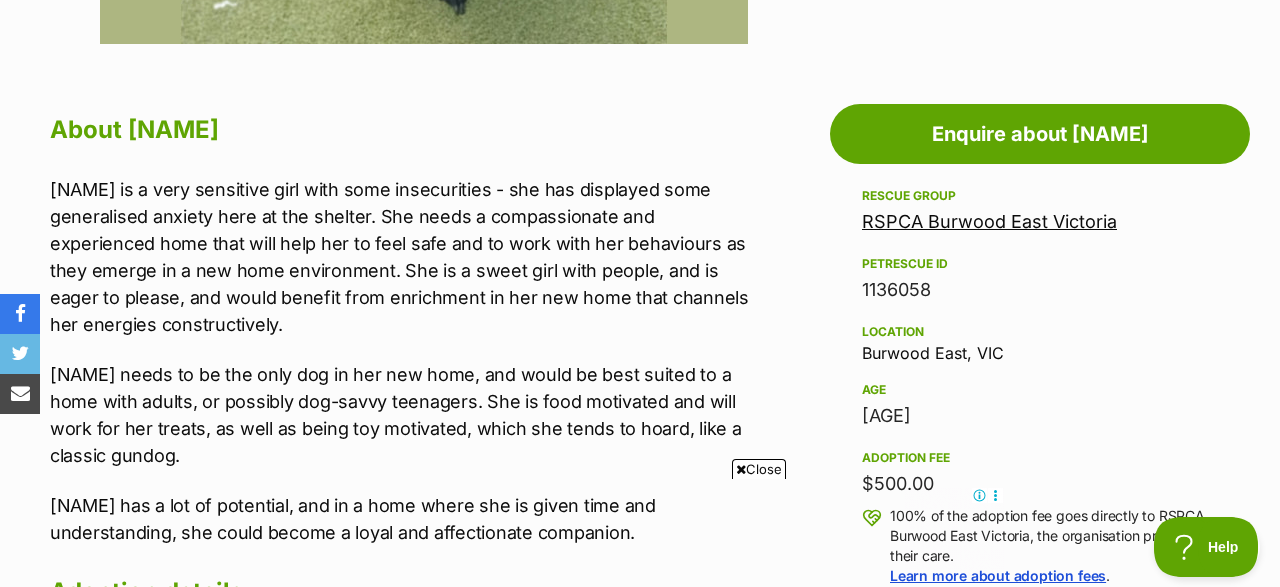 scroll, scrollTop: 1122, scrollLeft: 0, axis: vertical 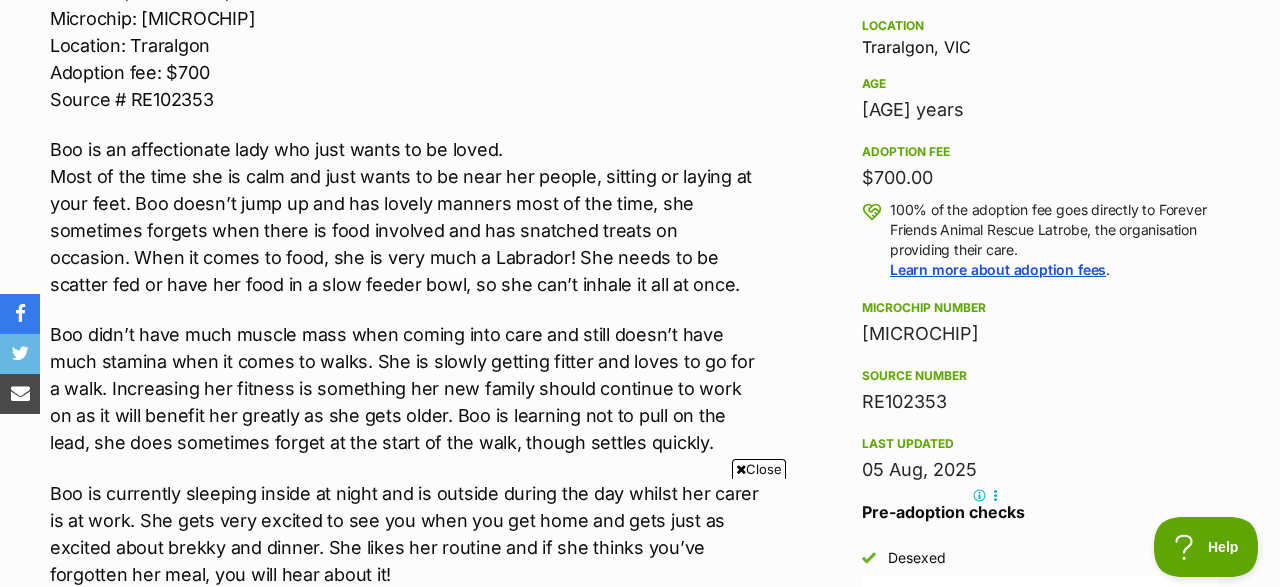 click on "Last updated" at bounding box center (1040, 444) 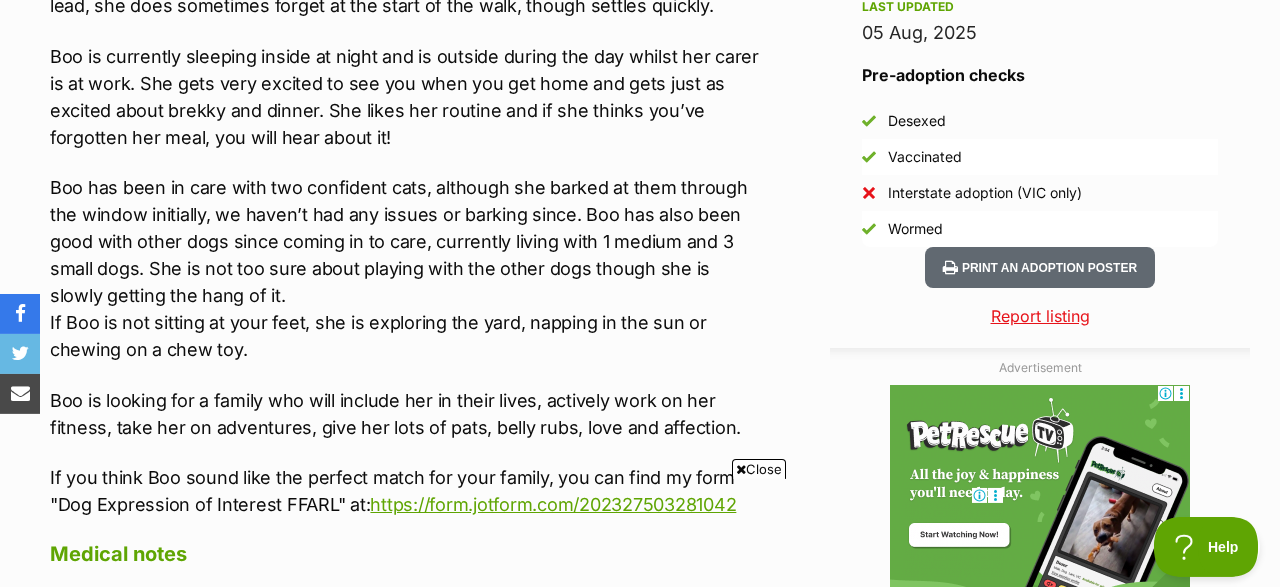 scroll, scrollTop: 1734, scrollLeft: 0, axis: vertical 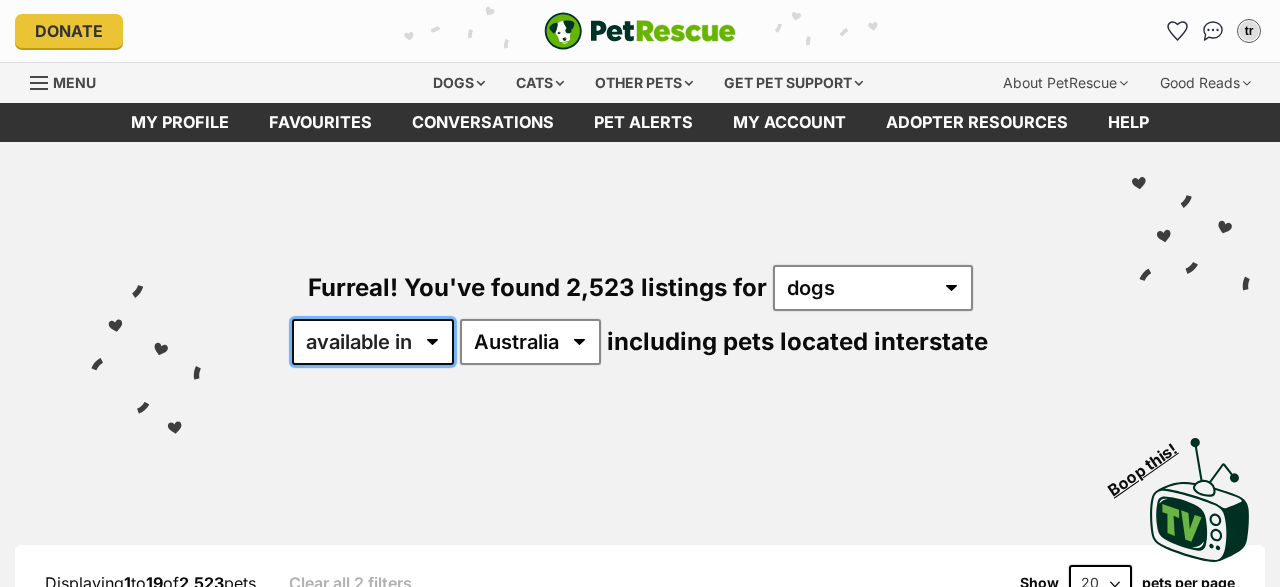 click on "available in
located in" at bounding box center [373, 342] 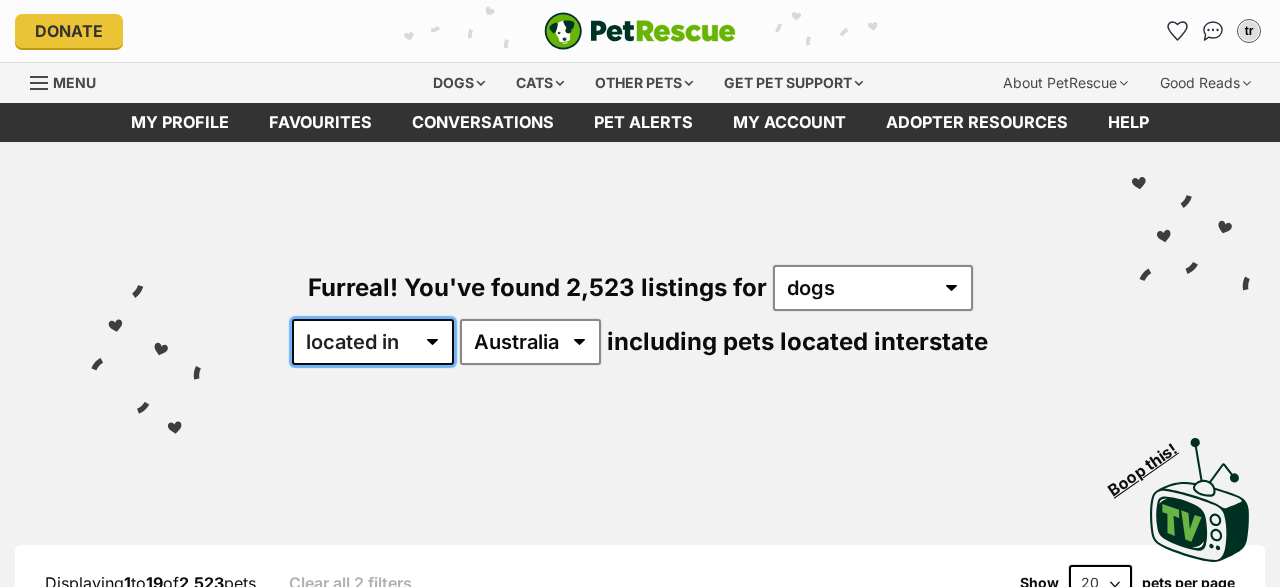 click on "located in" at bounding box center (0, 0) 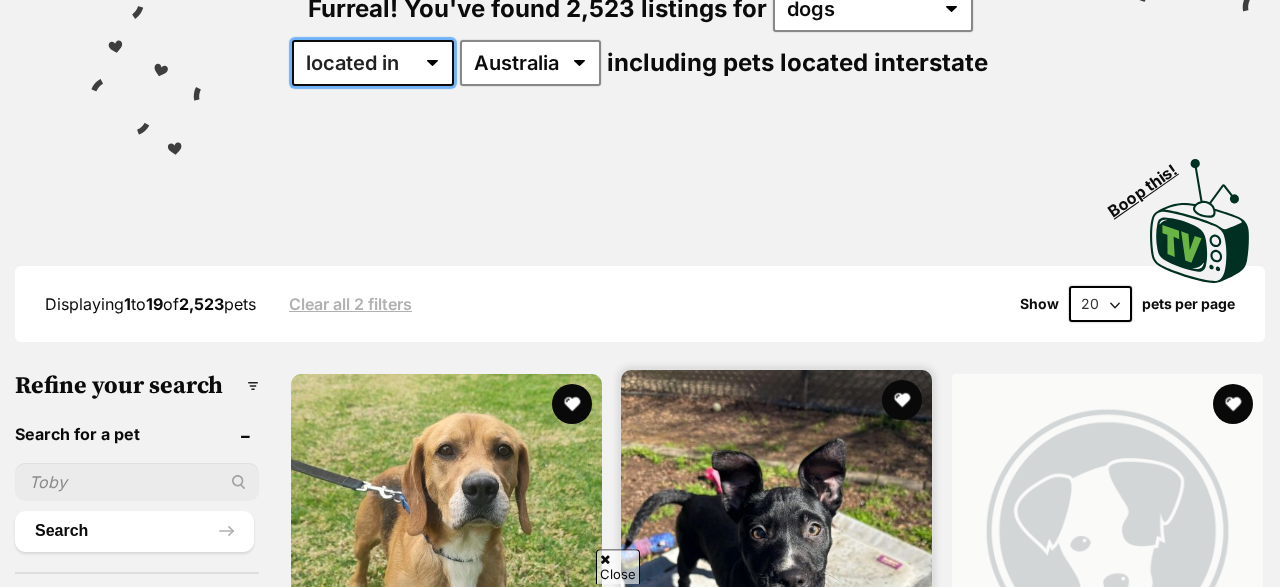 scroll, scrollTop: 306, scrollLeft: 0, axis: vertical 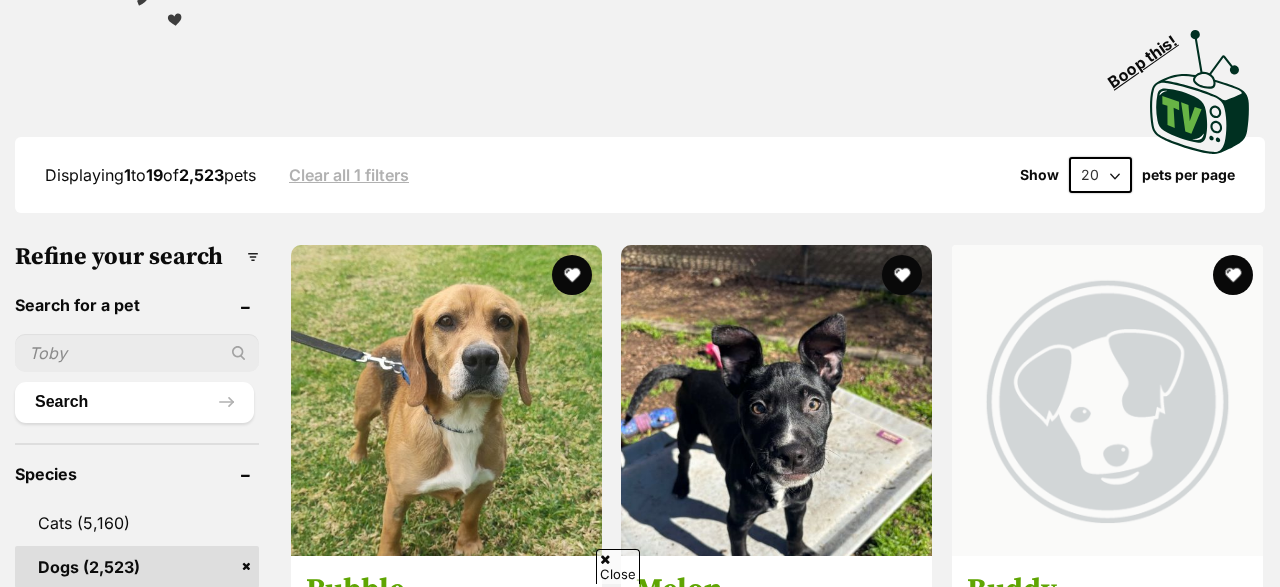 click at bounding box center [137, 353] 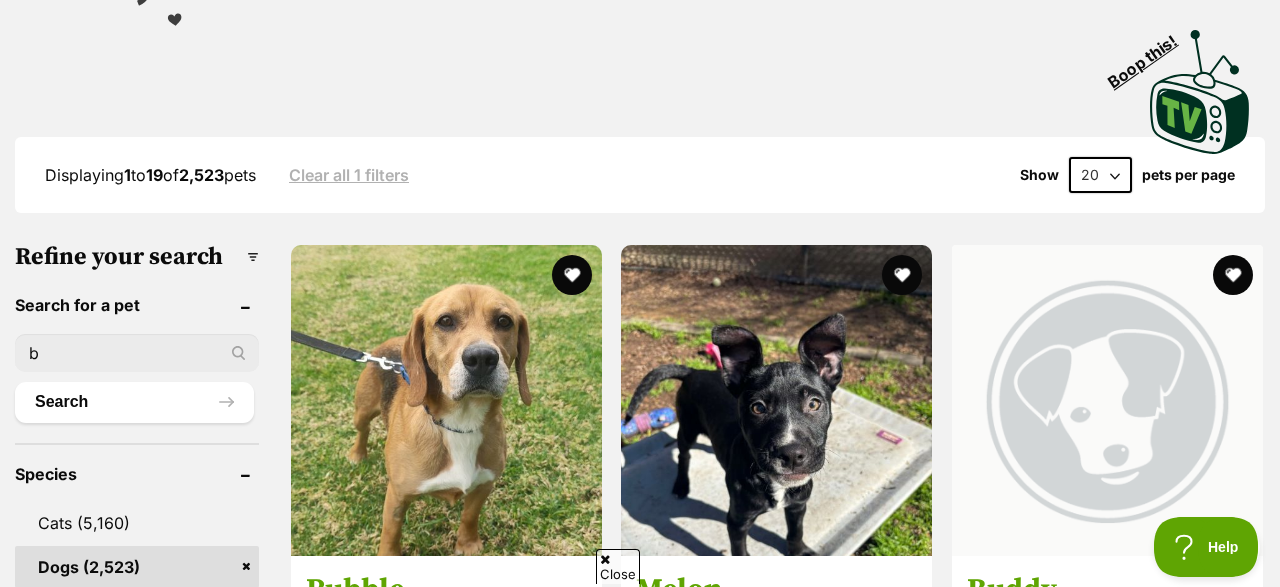 scroll, scrollTop: 0, scrollLeft: 0, axis: both 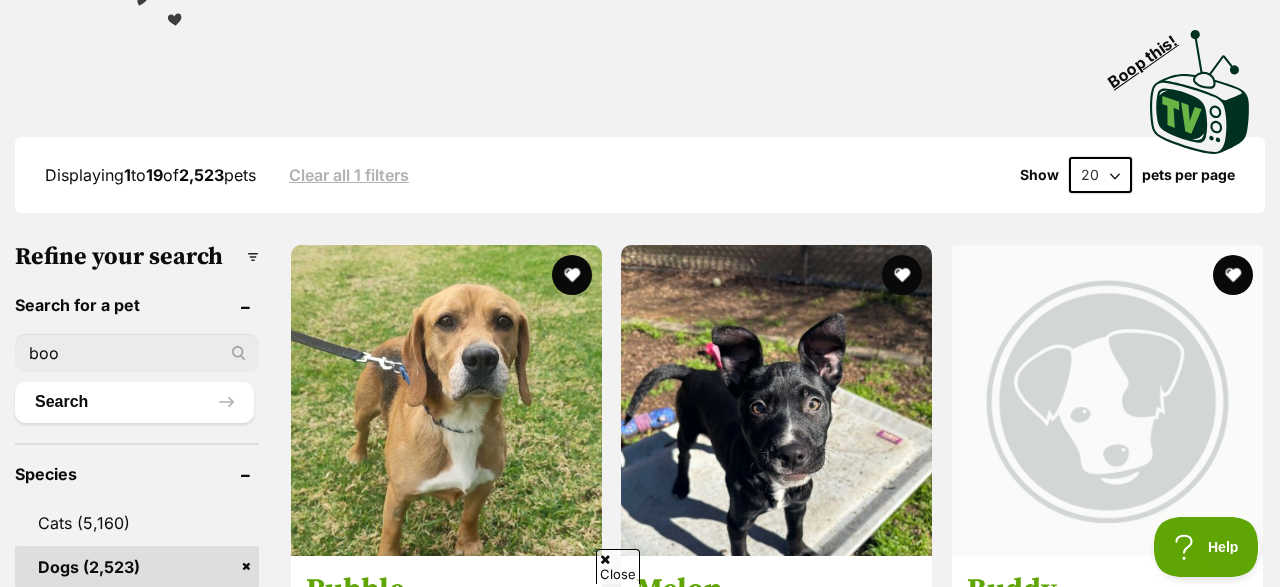 type on "boo" 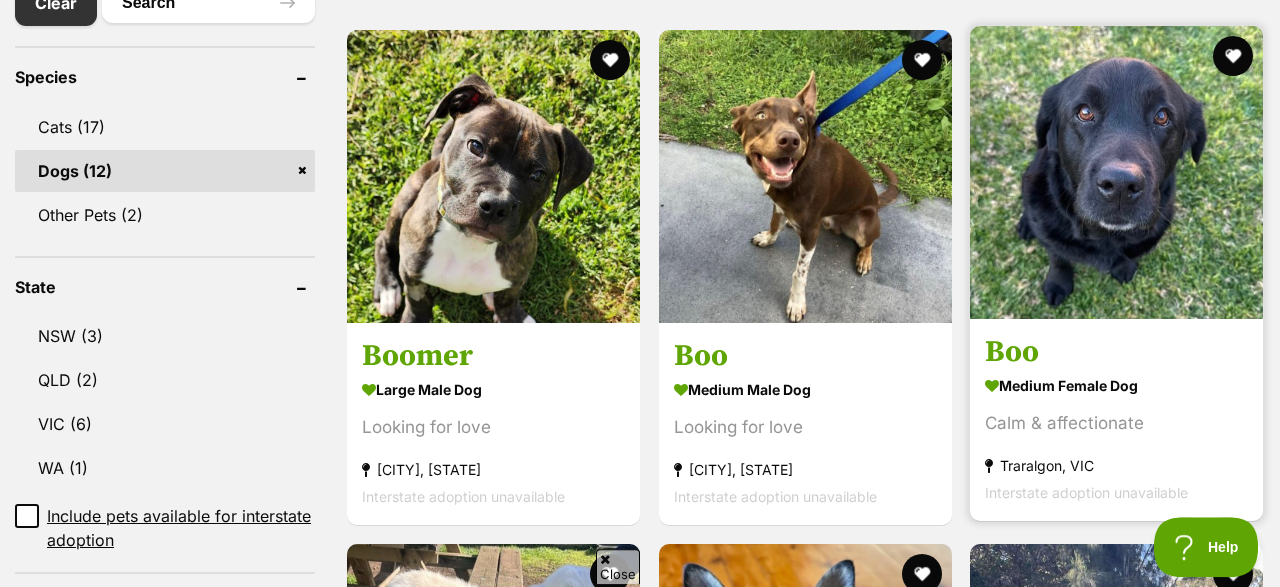 scroll, scrollTop: 816, scrollLeft: 0, axis: vertical 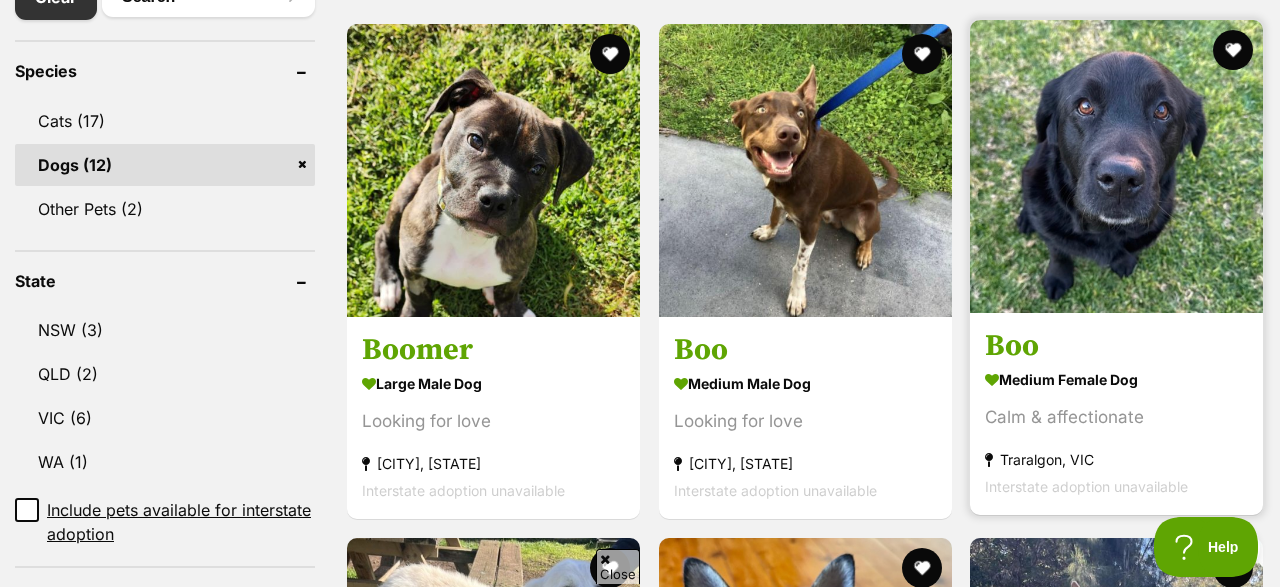 click on "Boo" at bounding box center [1116, 346] 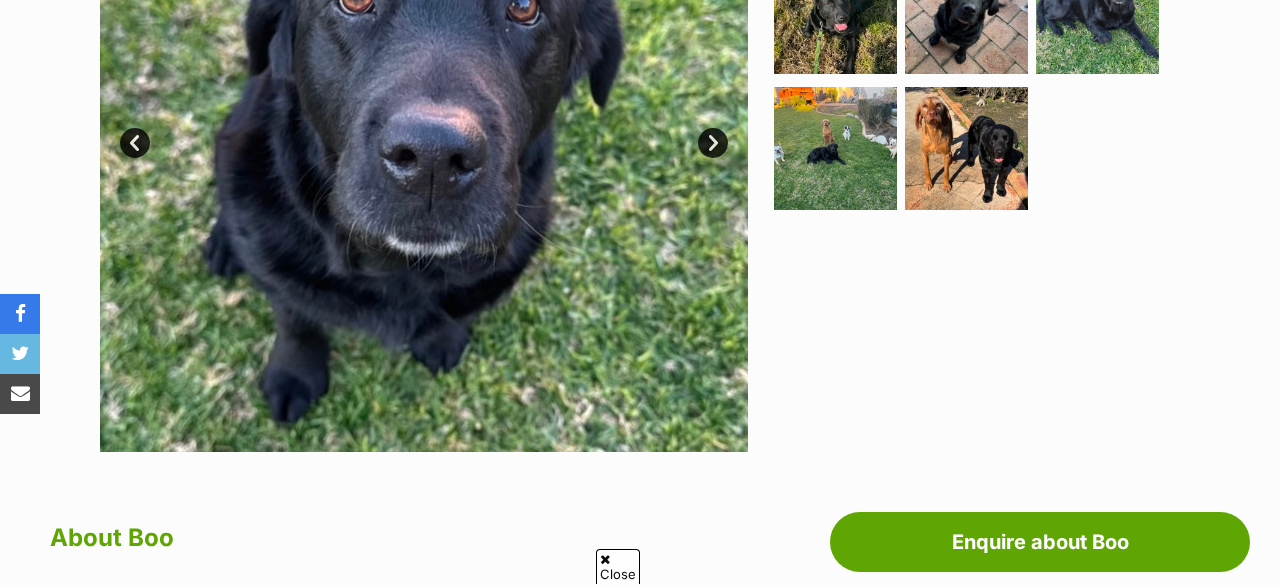 scroll, scrollTop: 612, scrollLeft: 0, axis: vertical 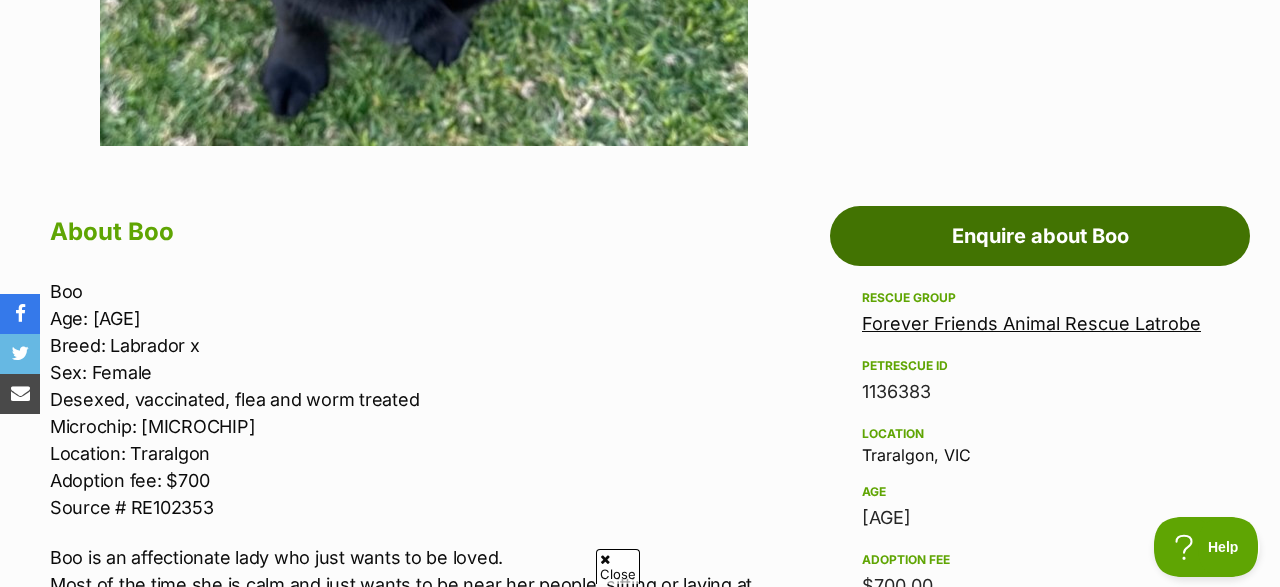 click on "Enquire about Boo" at bounding box center (1040, 236) 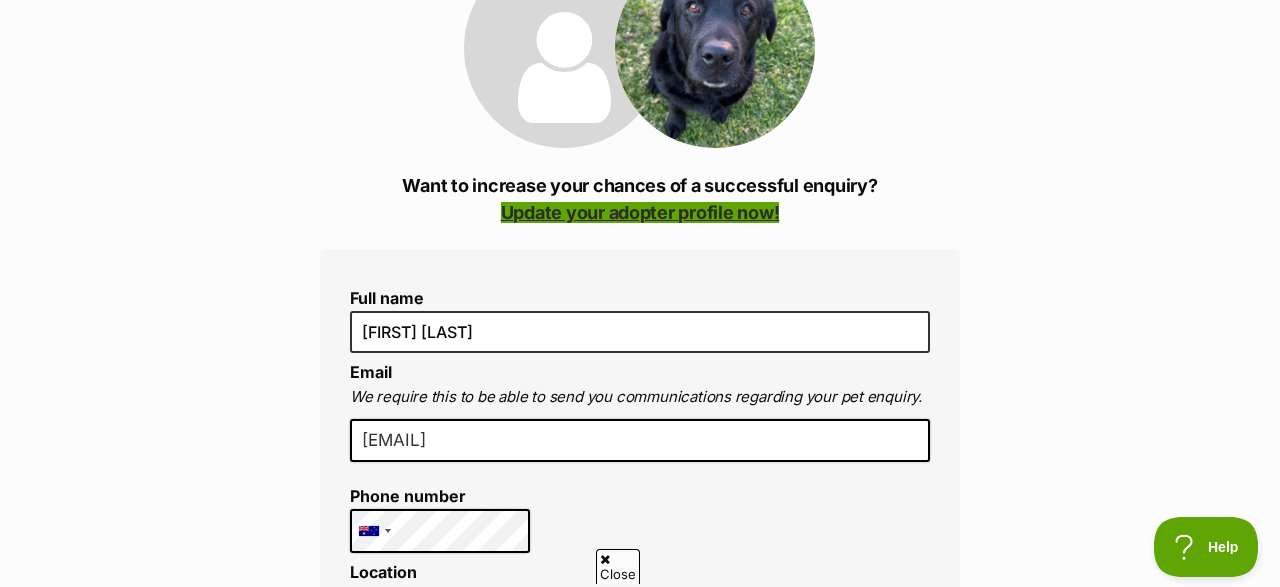 scroll, scrollTop: 0, scrollLeft: 0, axis: both 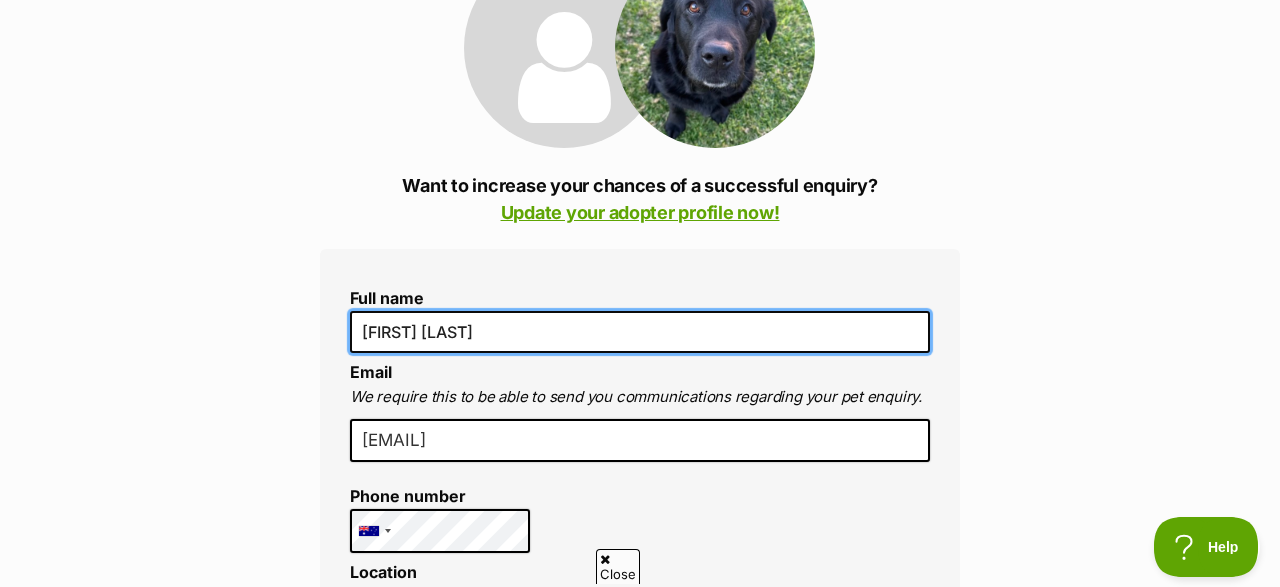 click on "trisha reimers" at bounding box center (640, 332) 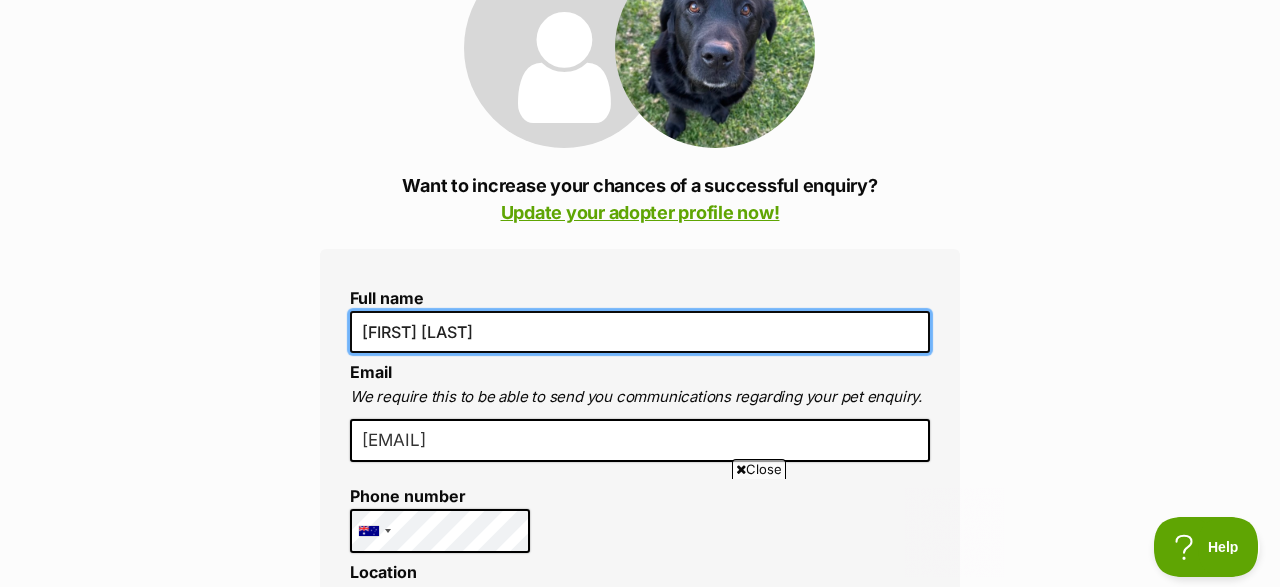 scroll, scrollTop: 0, scrollLeft: 0, axis: both 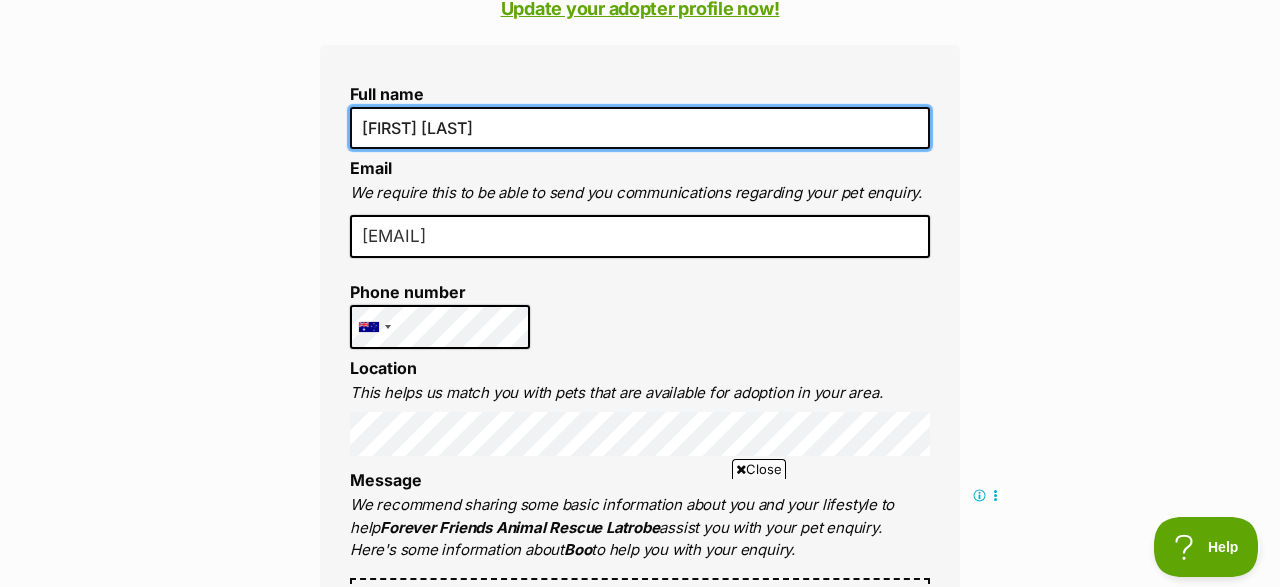 type on "[FIRST] [LAST]" 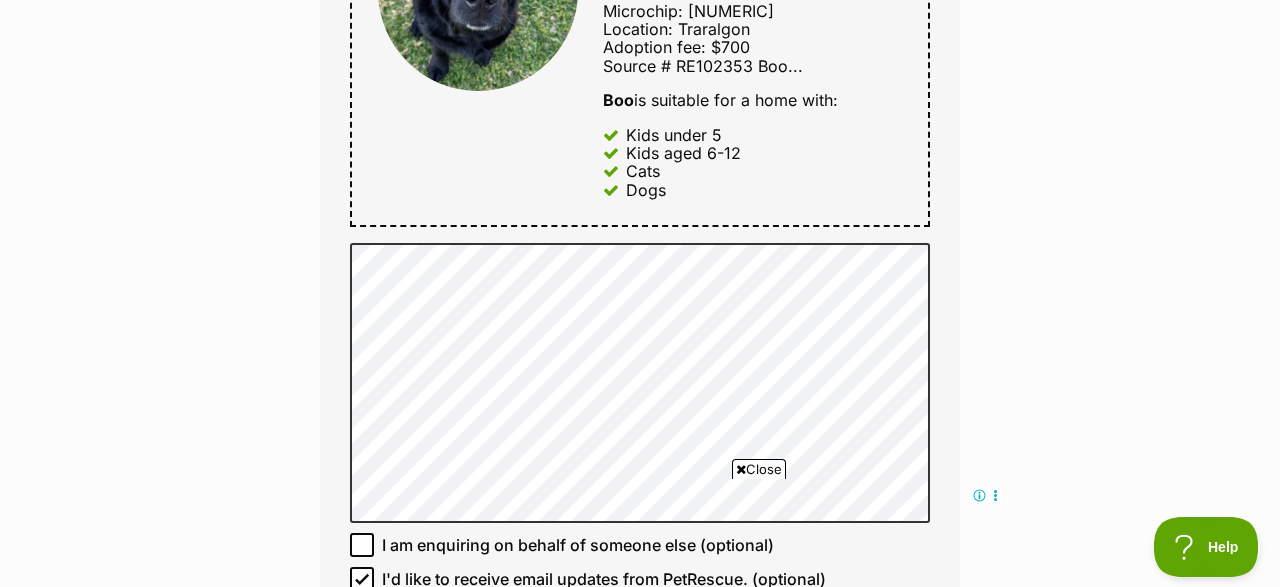 scroll, scrollTop: 1326, scrollLeft: 0, axis: vertical 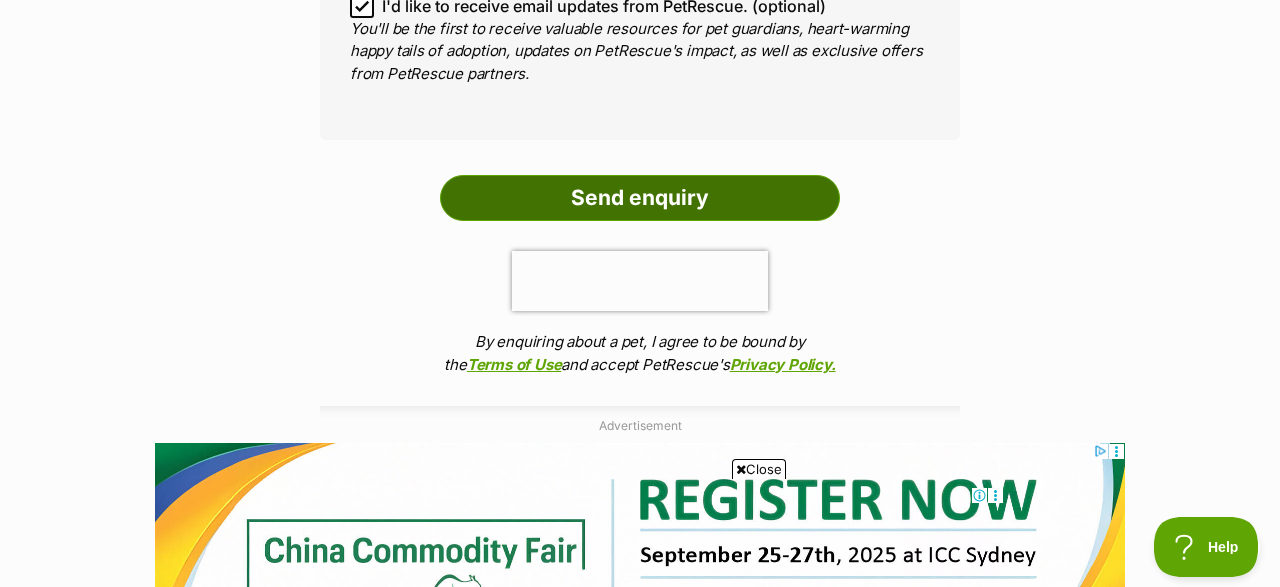 click on "Send enquiry" at bounding box center [640, 198] 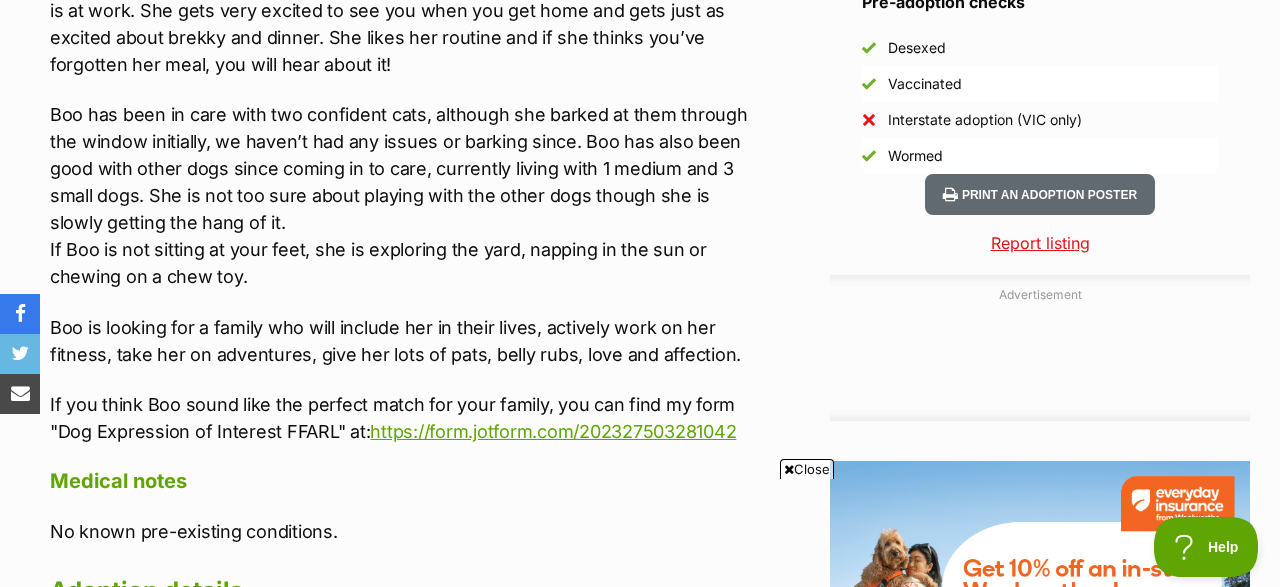 scroll, scrollTop: 1938, scrollLeft: 0, axis: vertical 